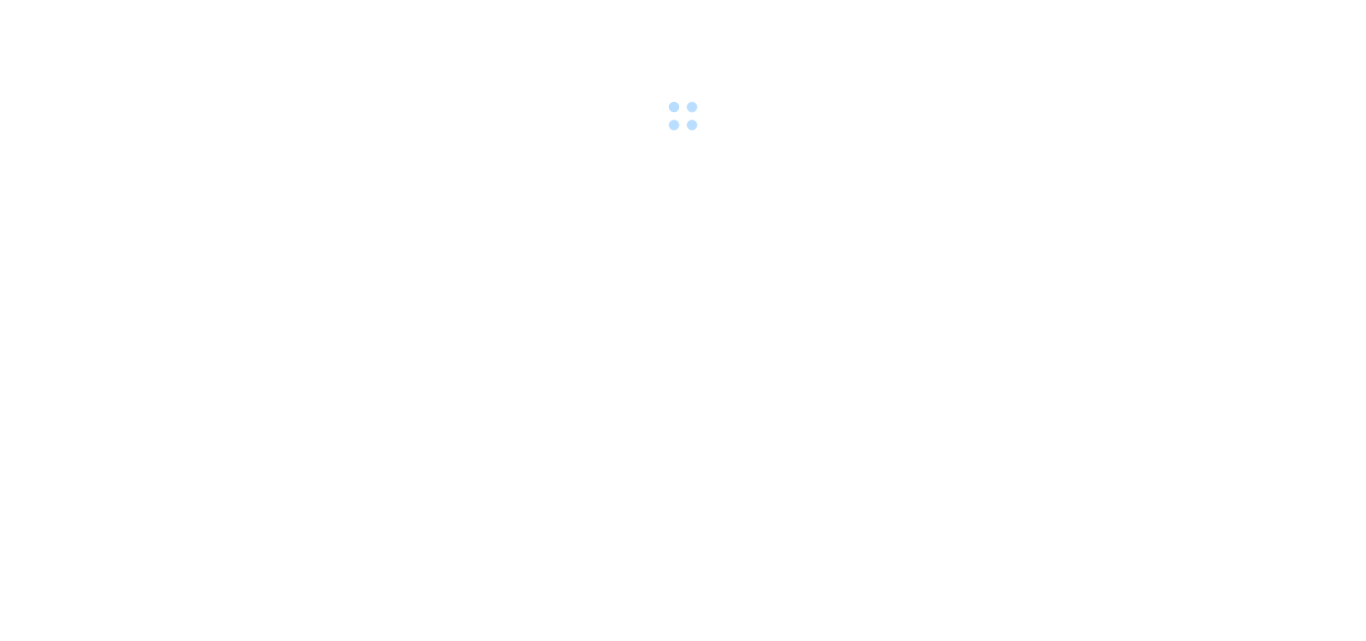 scroll, scrollTop: 0, scrollLeft: 0, axis: both 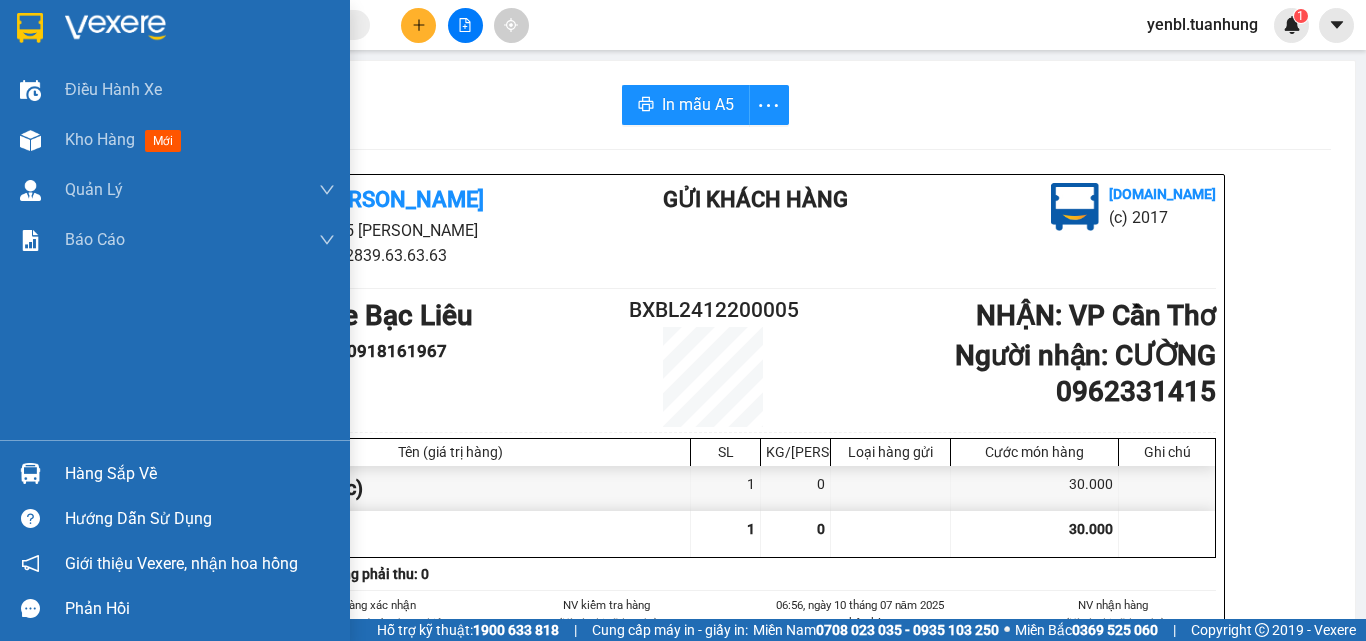 click at bounding box center (30, 473) 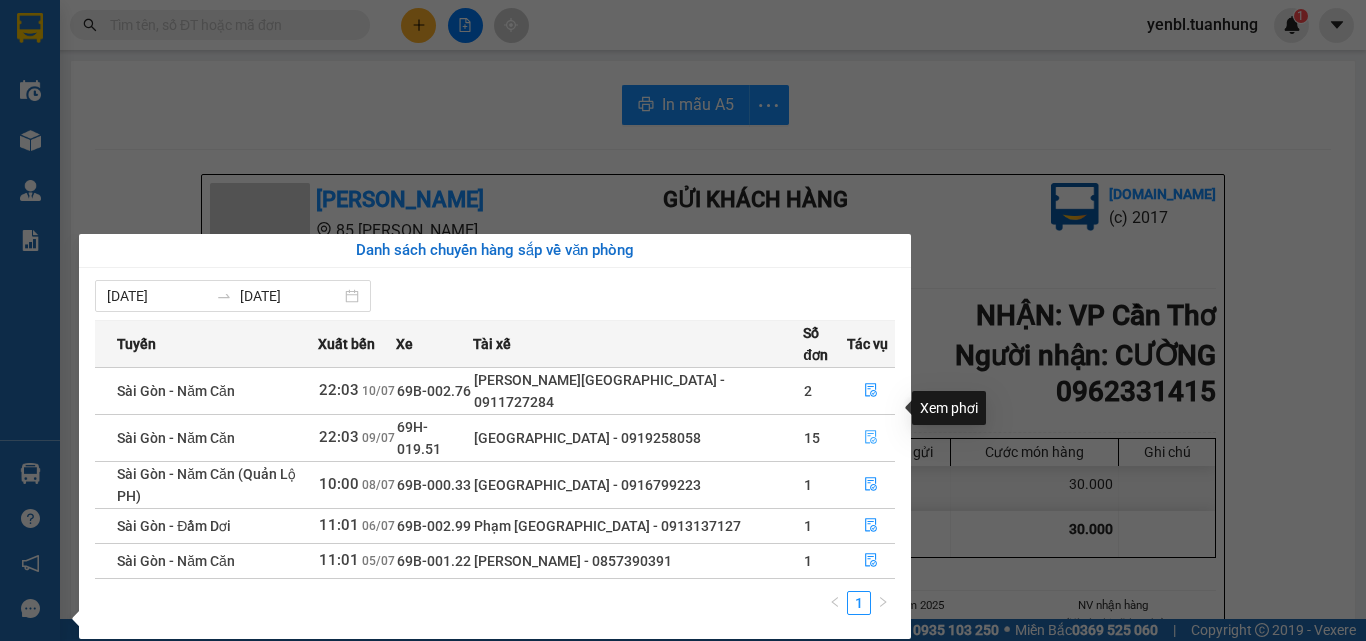 click 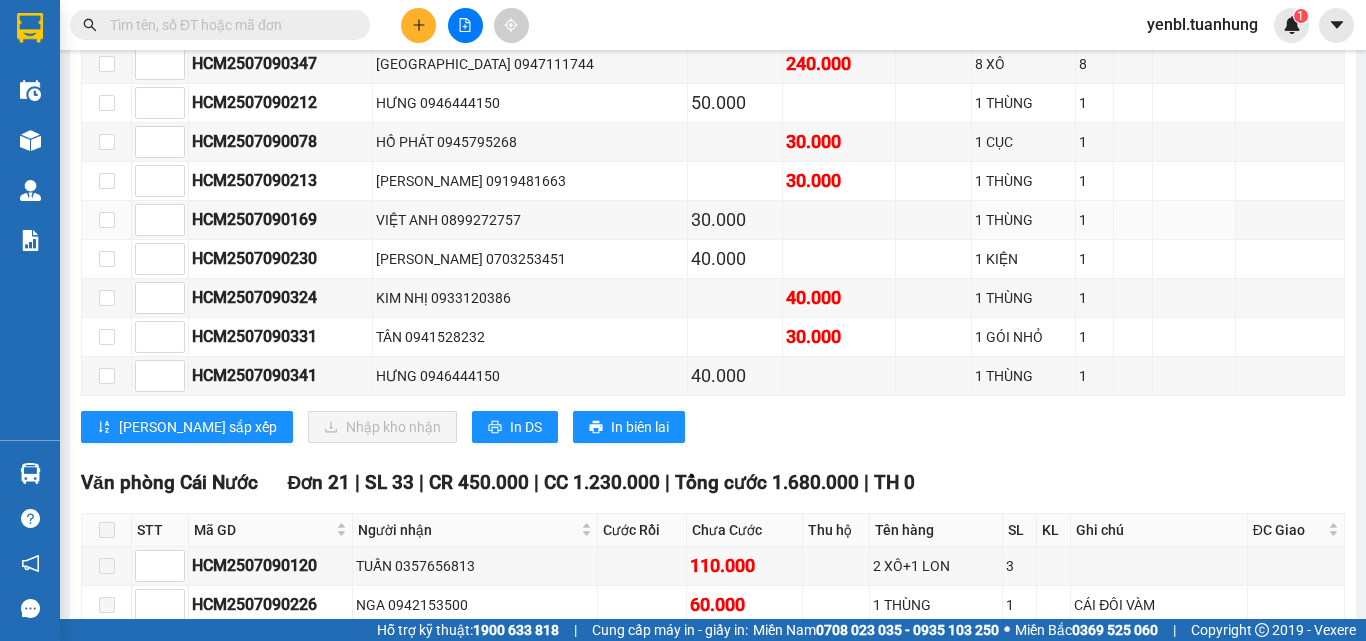 scroll, scrollTop: 10200, scrollLeft: 0, axis: vertical 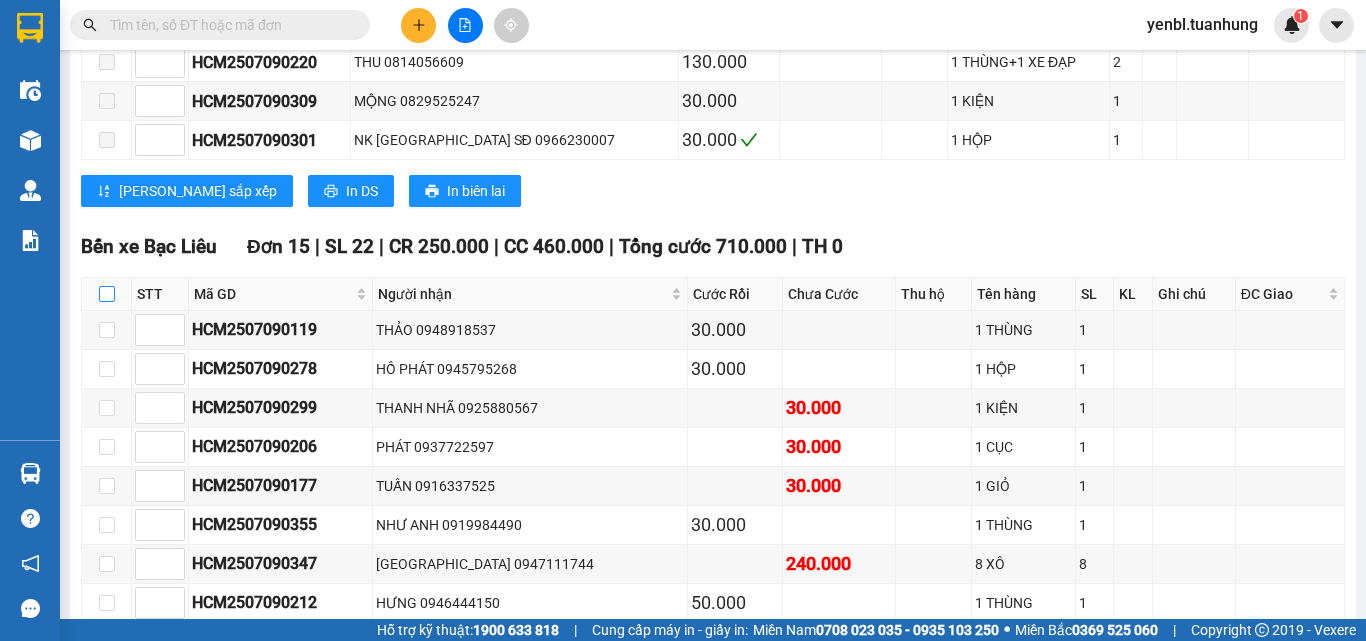 click at bounding box center [107, 294] 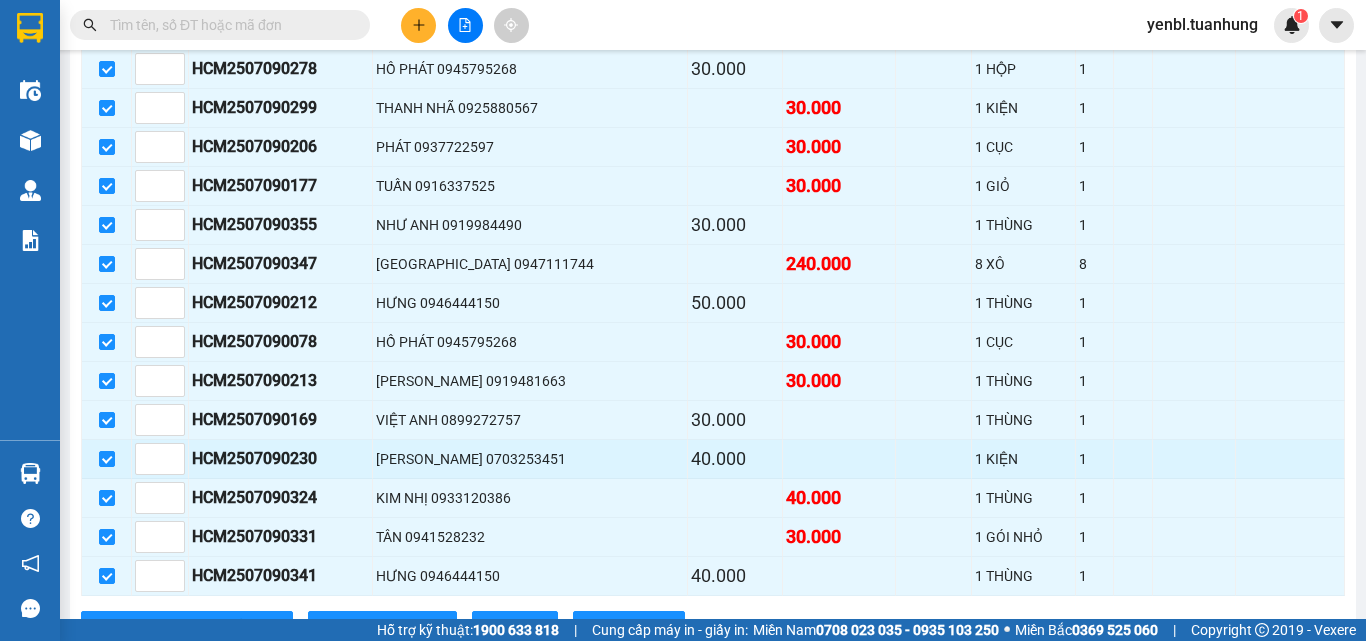 scroll, scrollTop: 10600, scrollLeft: 0, axis: vertical 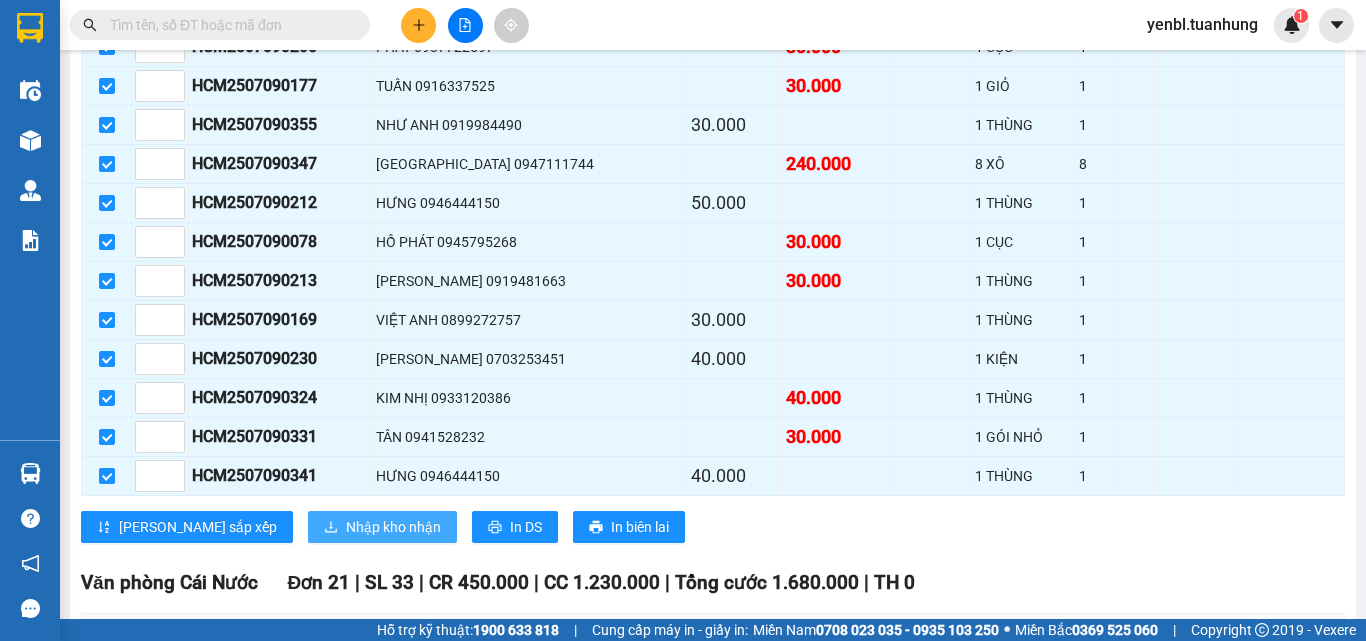 click on "Nhập kho nhận" at bounding box center [393, 527] 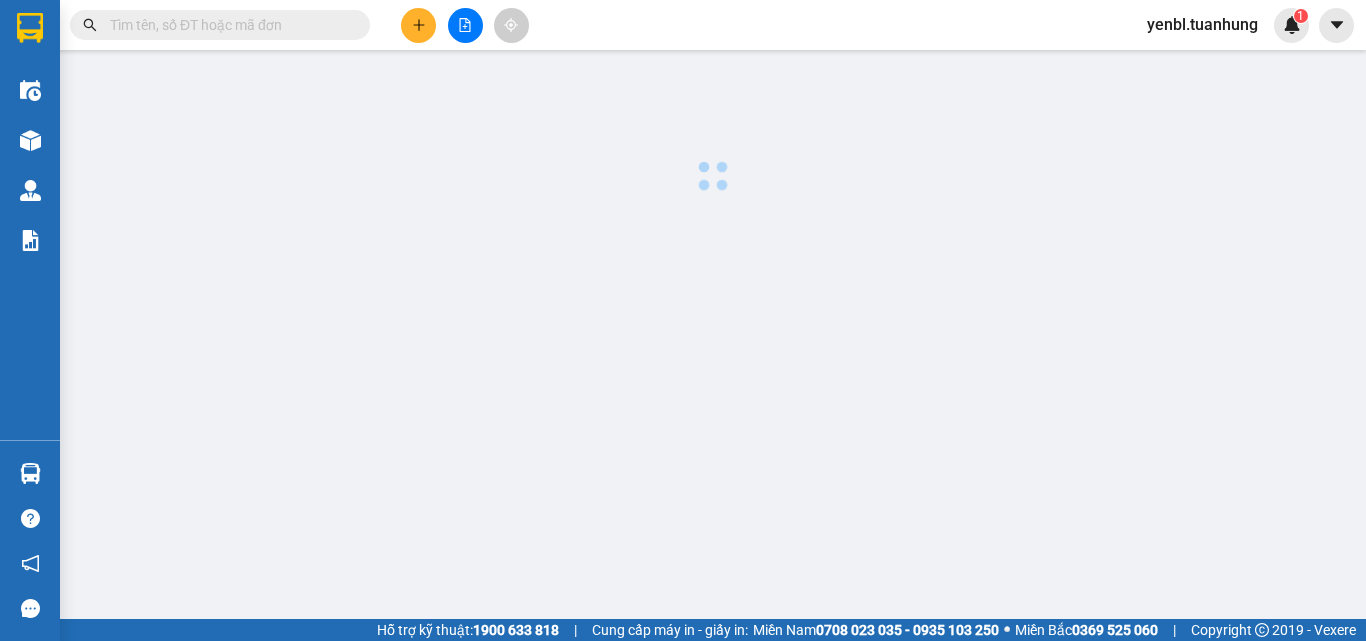 scroll, scrollTop: 0, scrollLeft: 0, axis: both 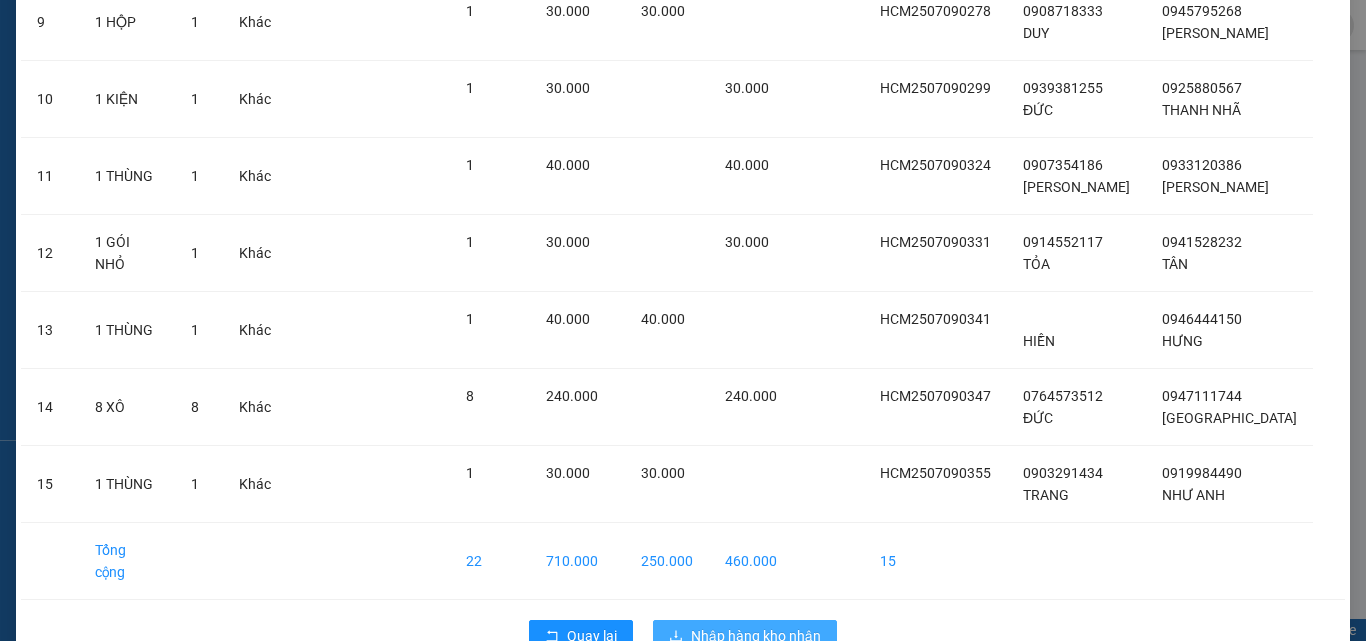 click on "Nhập hàng kho nhận" at bounding box center (745, 636) 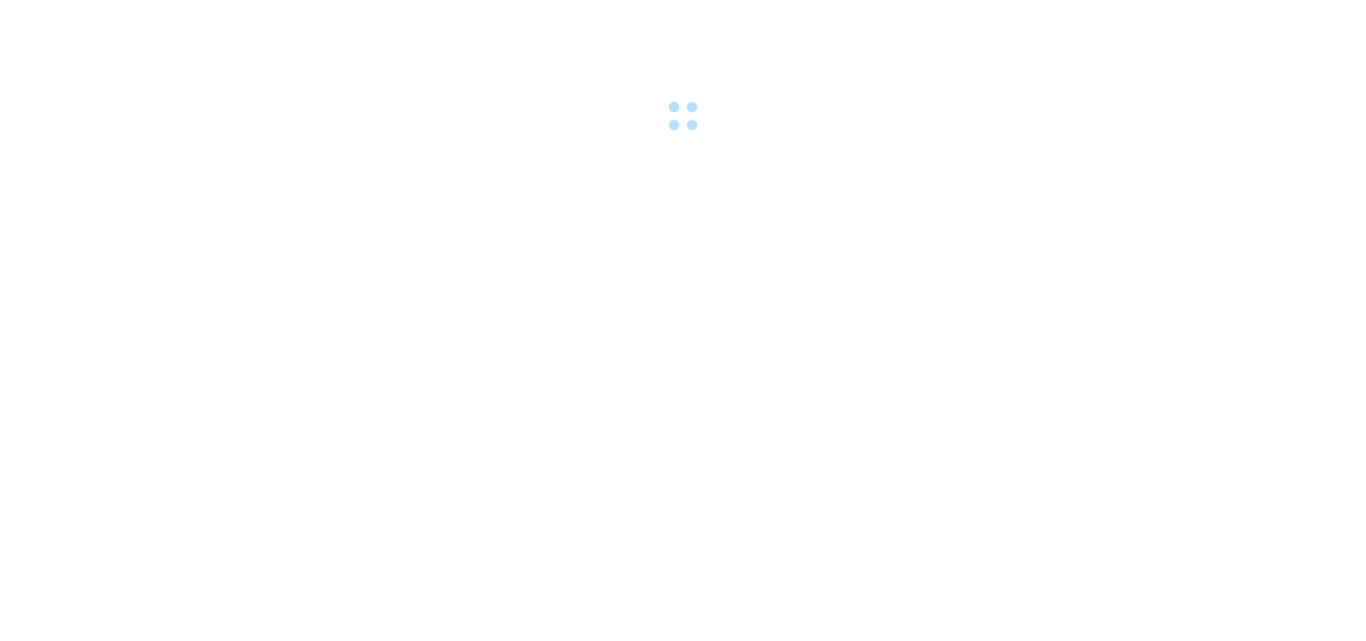 scroll, scrollTop: 0, scrollLeft: 0, axis: both 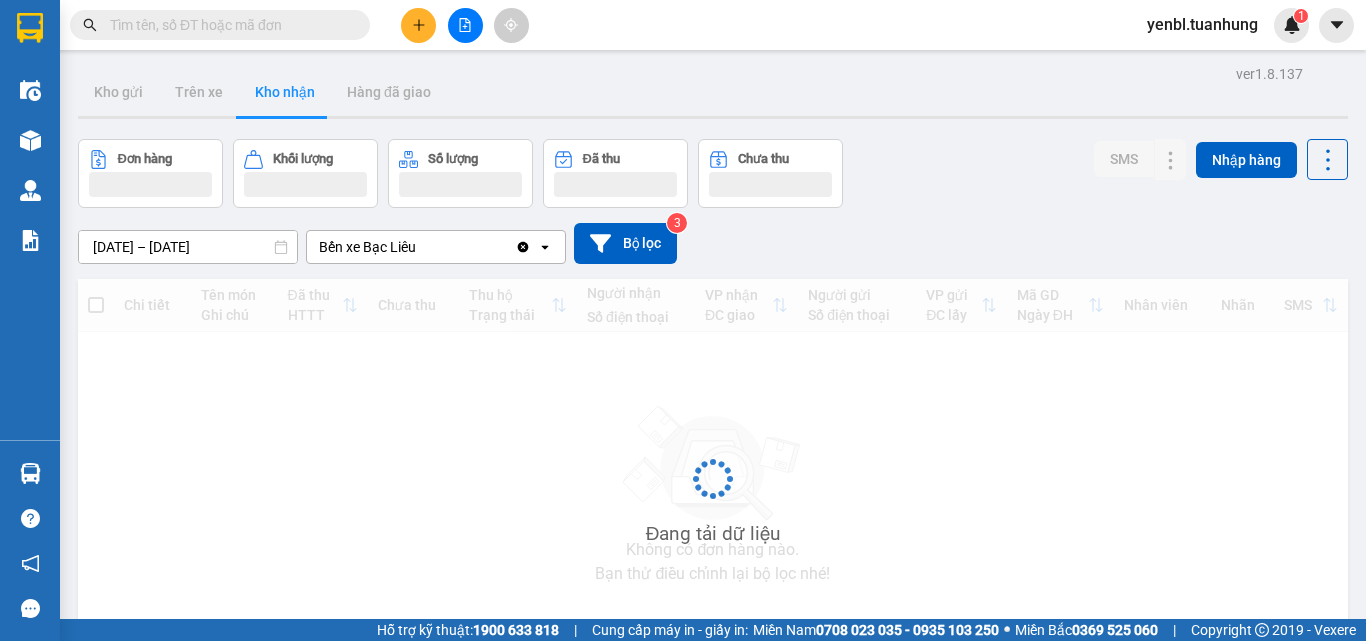 click at bounding box center (228, 25) 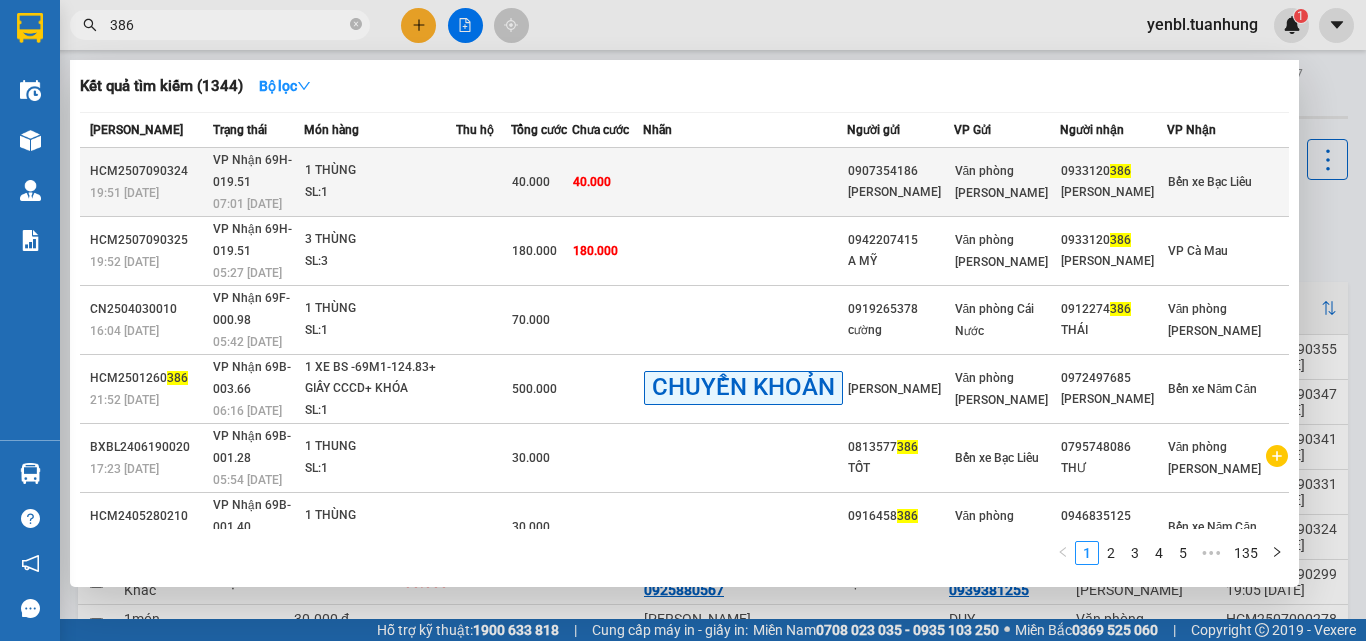 type on "386" 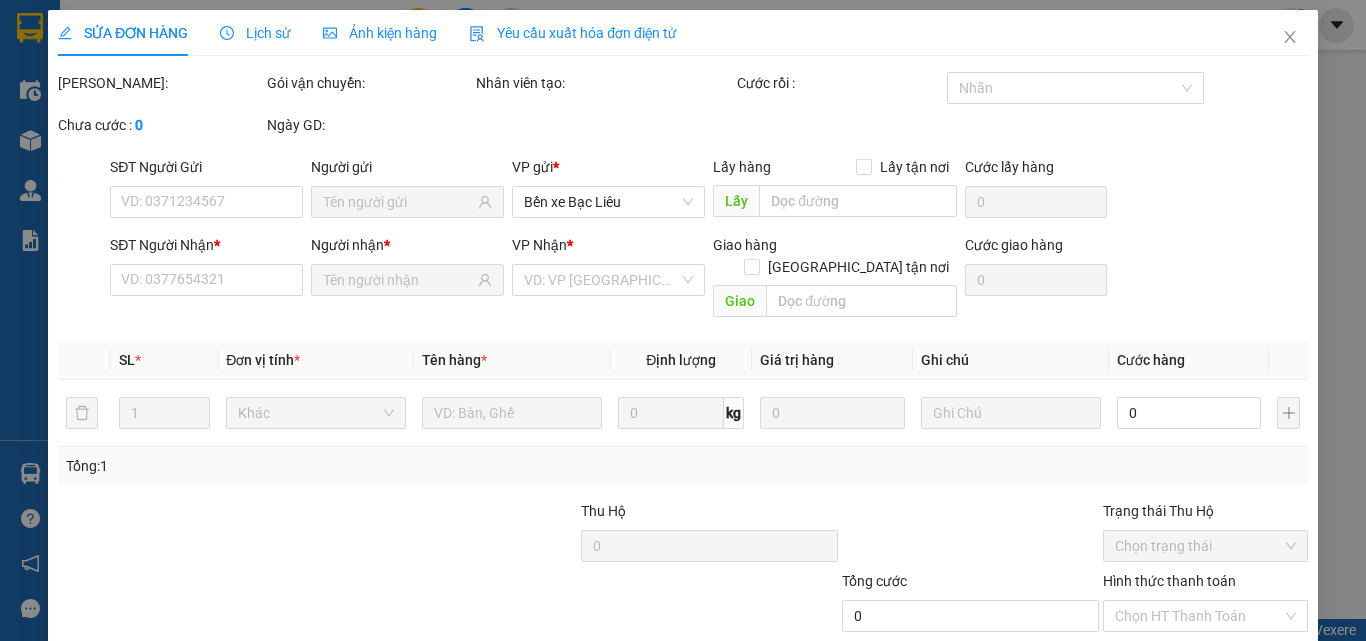type on "0907354186" 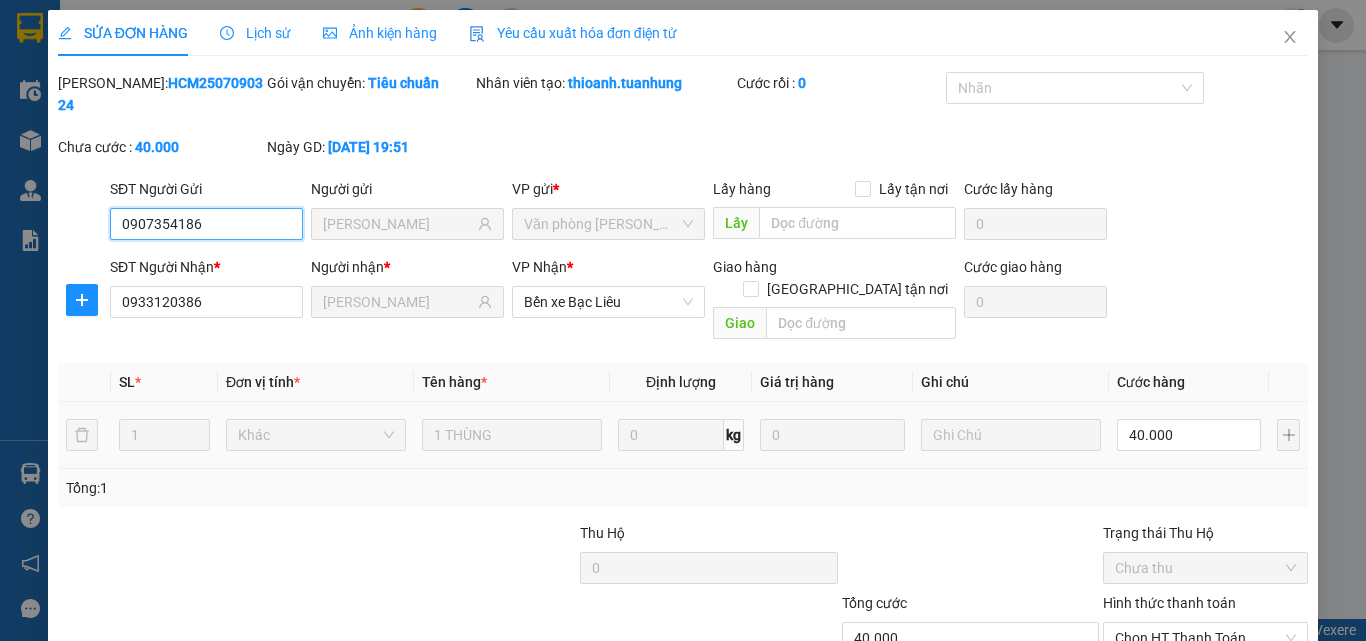 scroll, scrollTop: 103, scrollLeft: 0, axis: vertical 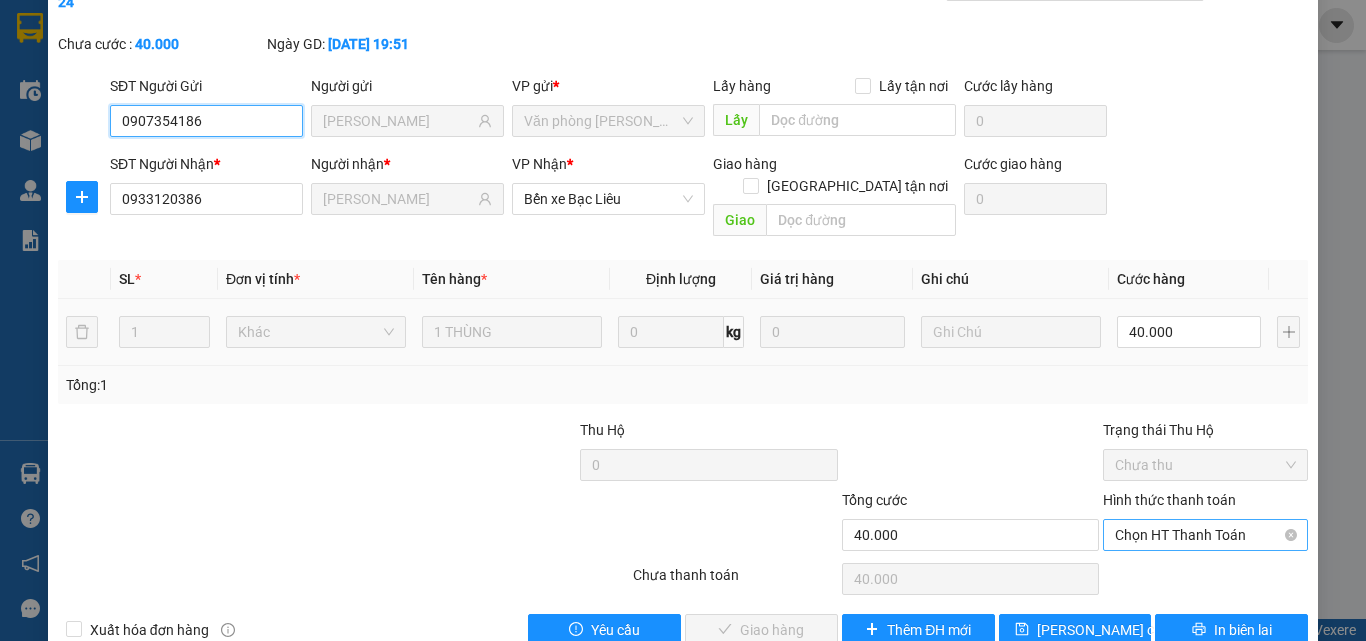 click on "Chọn HT Thanh Toán" at bounding box center [1205, 535] 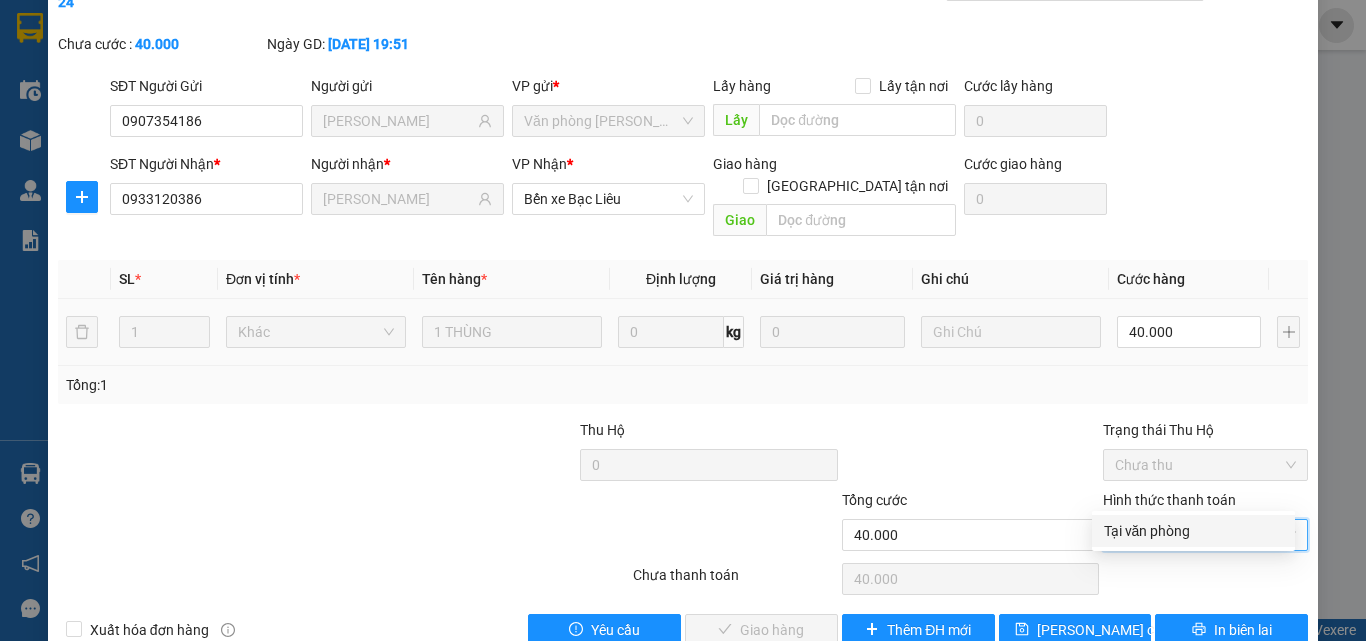 click on "Tại văn phòng" at bounding box center [1193, 531] 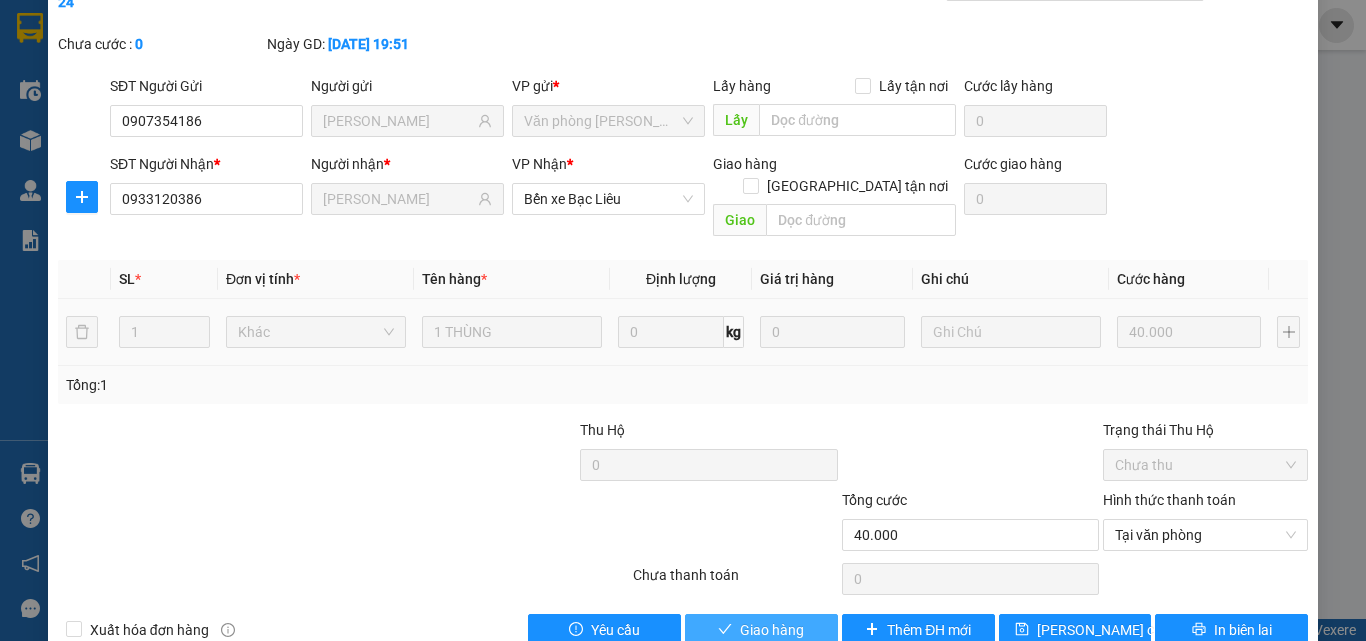 click on "Giao hàng" at bounding box center [761, 630] 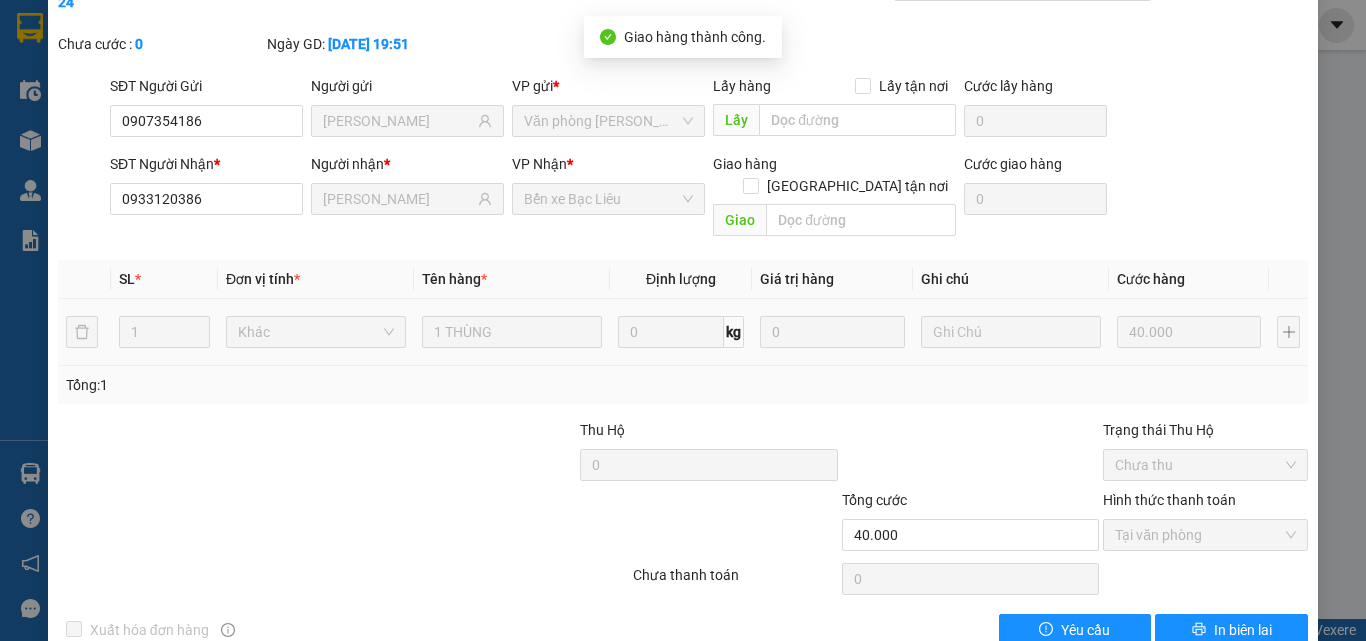 scroll, scrollTop: 0, scrollLeft: 0, axis: both 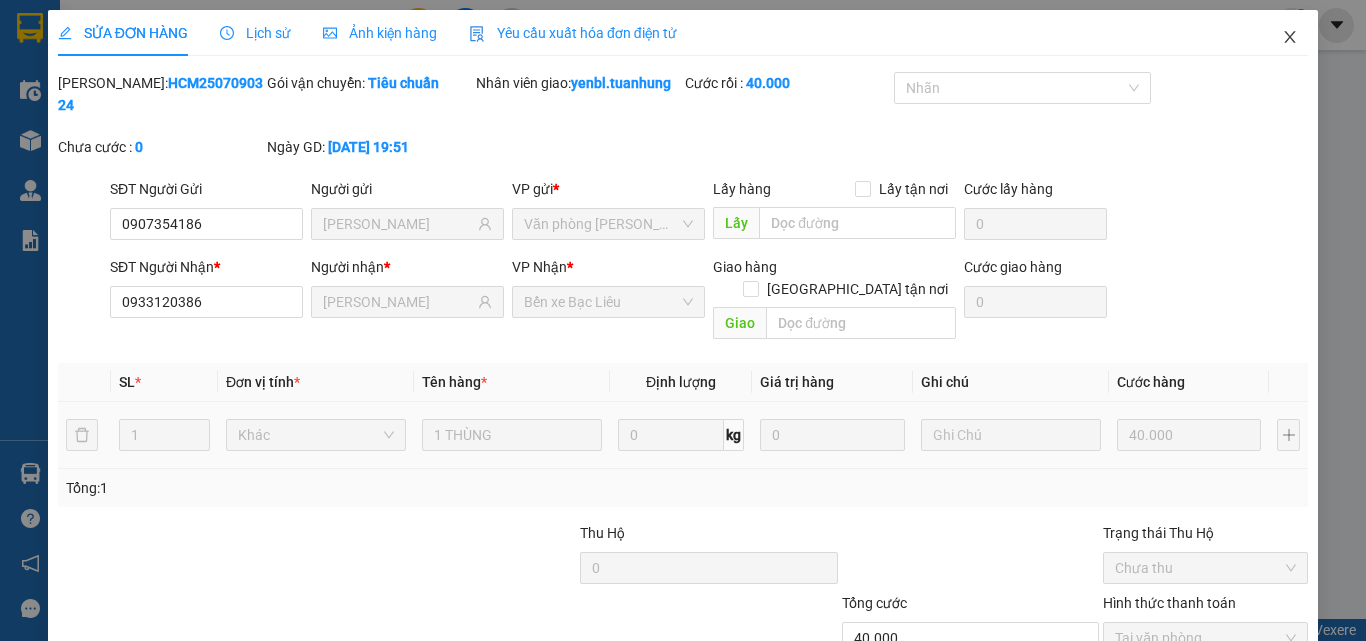 click 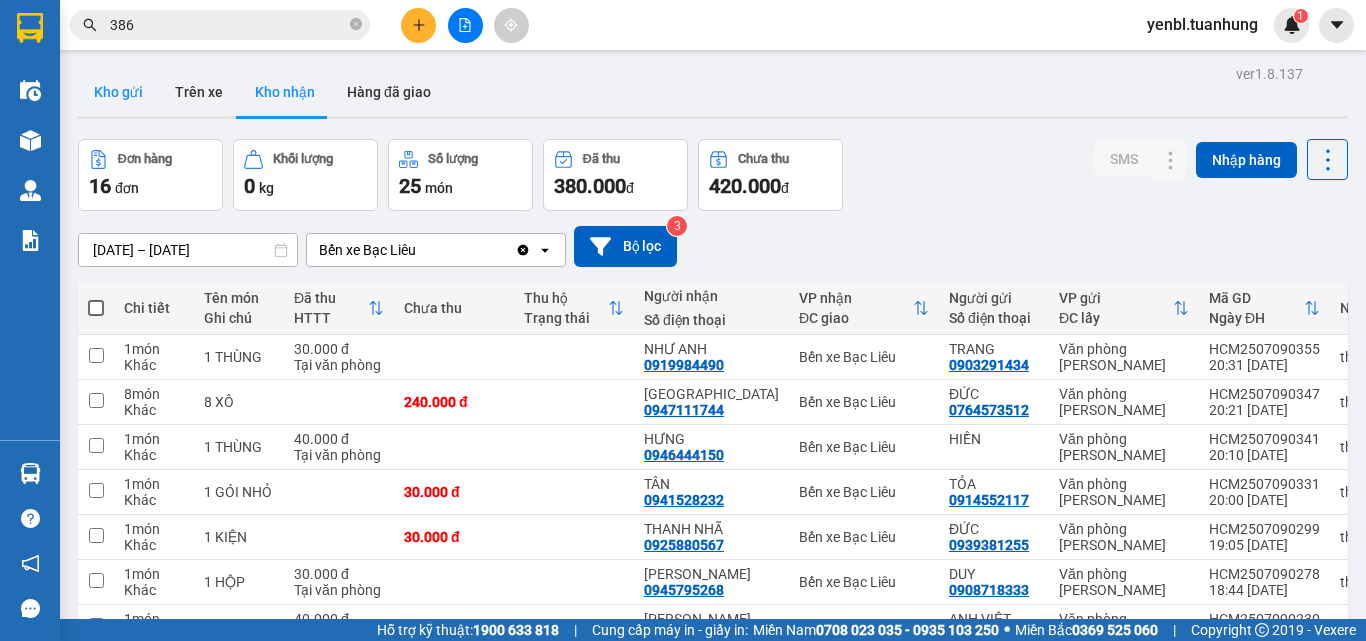 click on "Kho gửi" at bounding box center (118, 92) 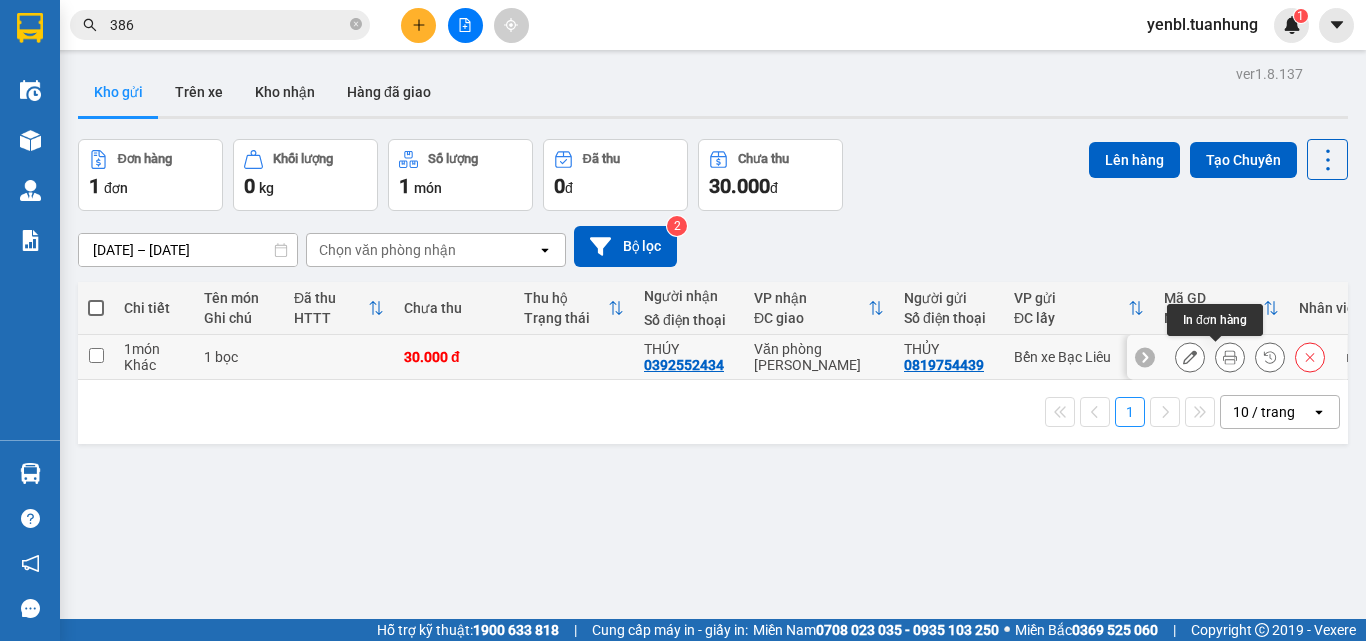 click at bounding box center [1230, 357] 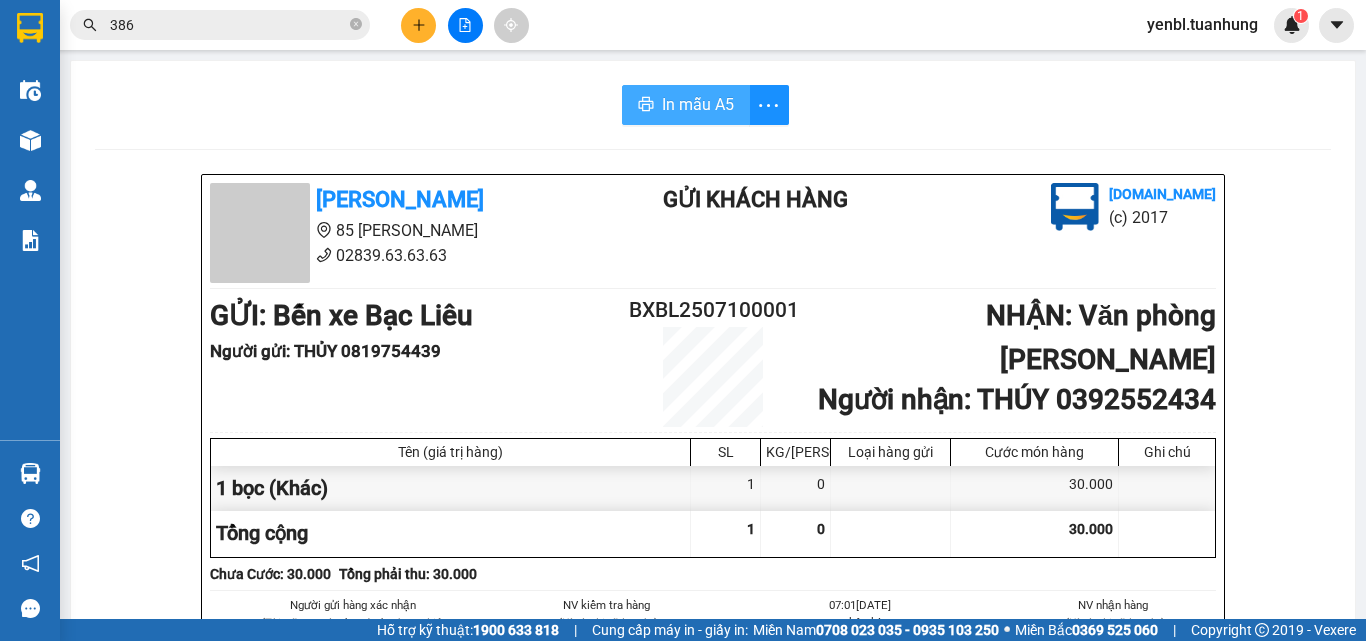 click 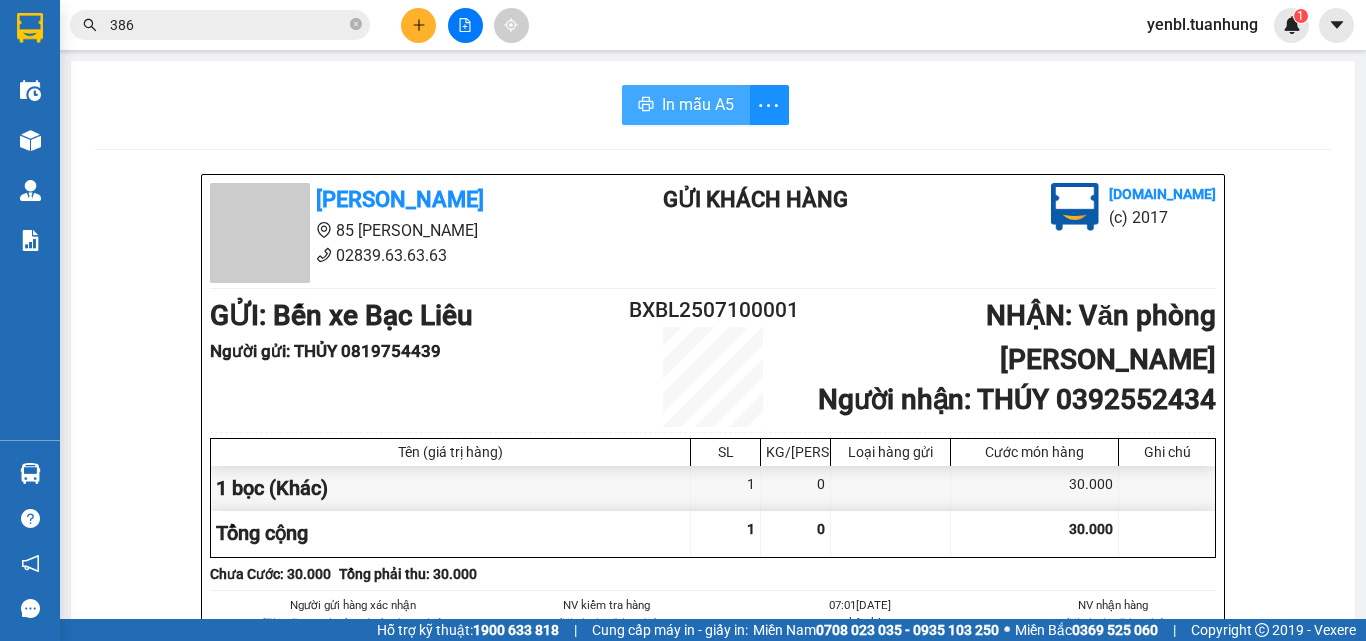 scroll, scrollTop: 0, scrollLeft: 0, axis: both 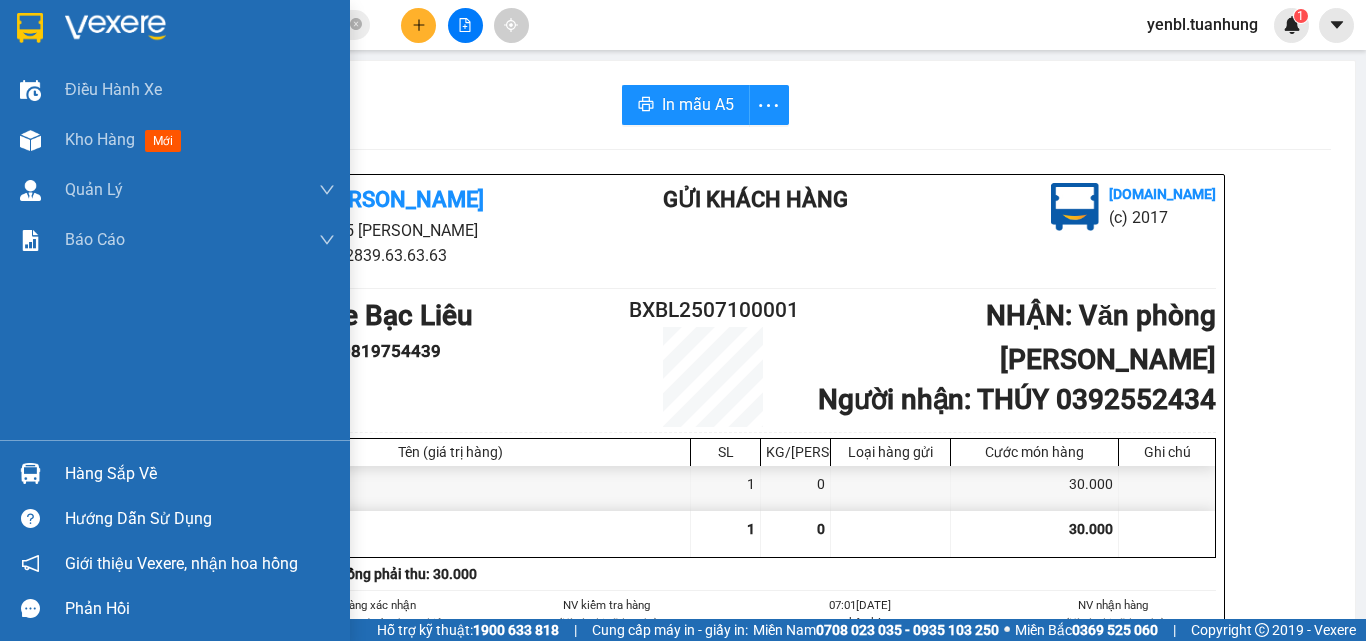 click on "Hàng sắp về" at bounding box center [200, 474] 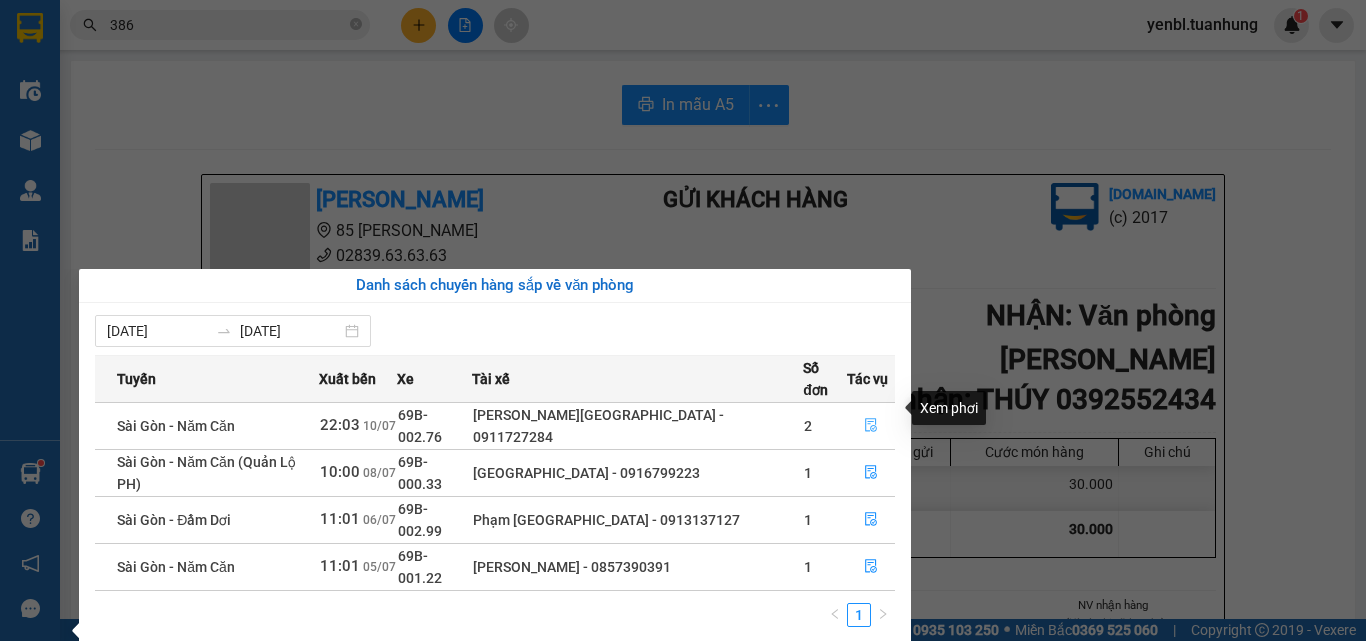 click 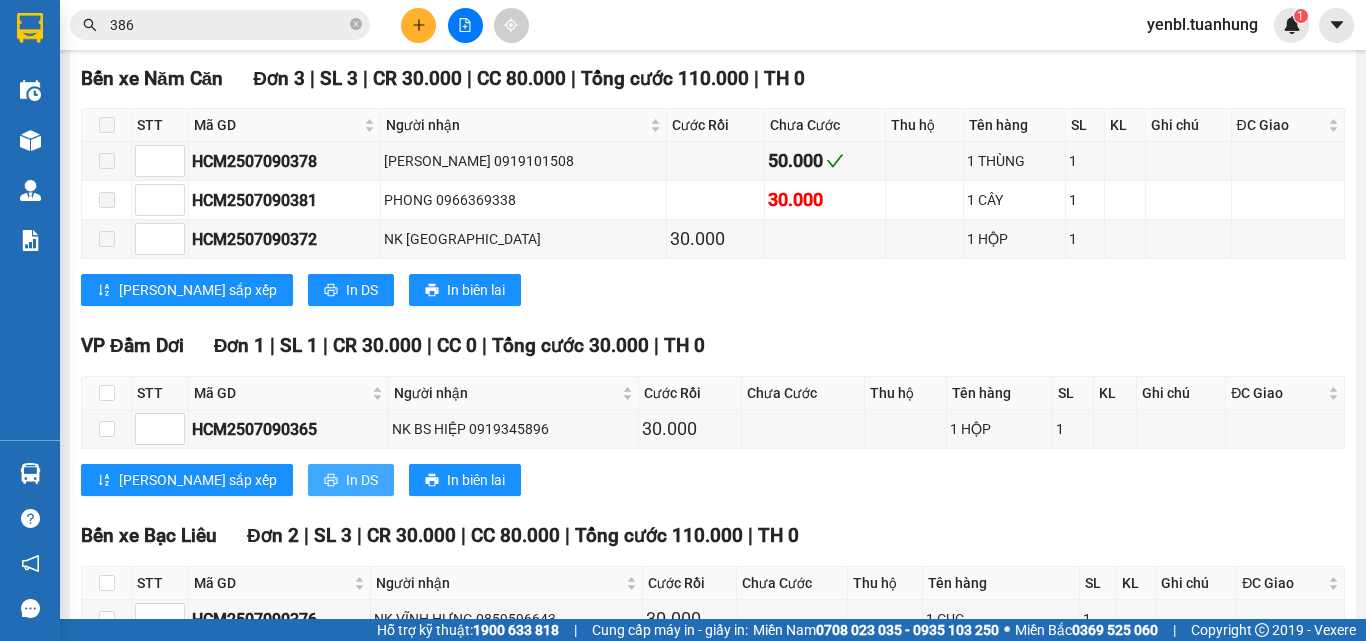 scroll, scrollTop: 2100, scrollLeft: 0, axis: vertical 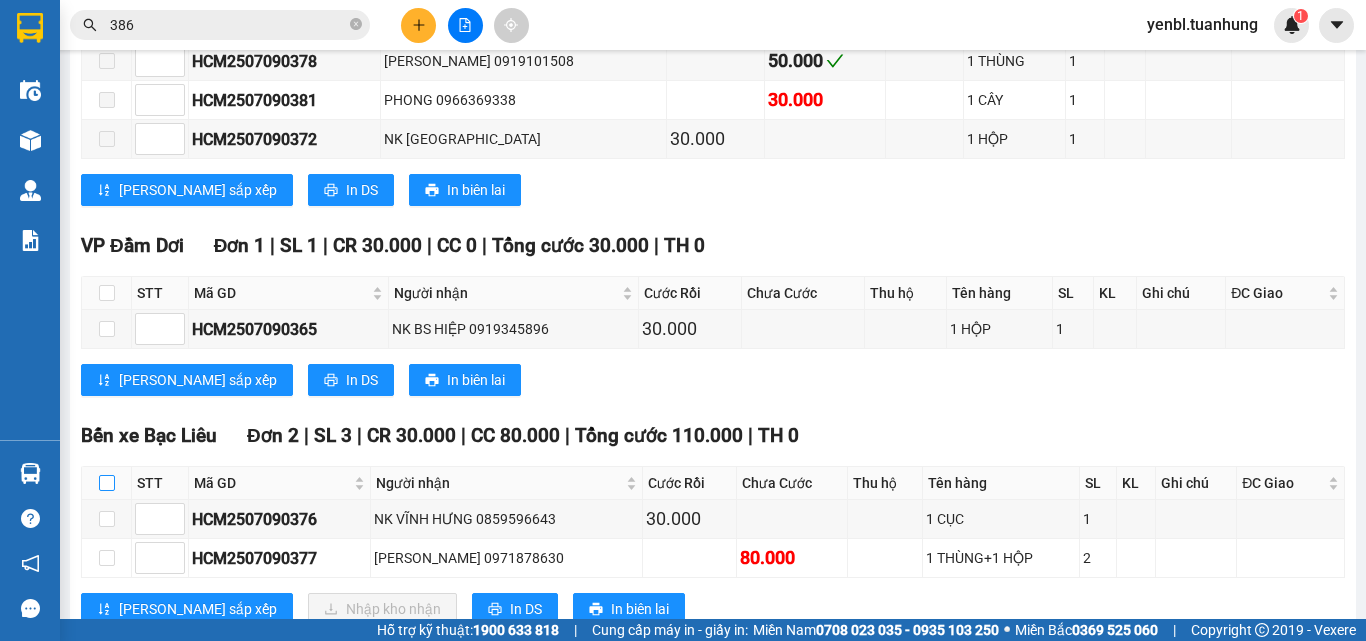 click at bounding box center (107, 483) 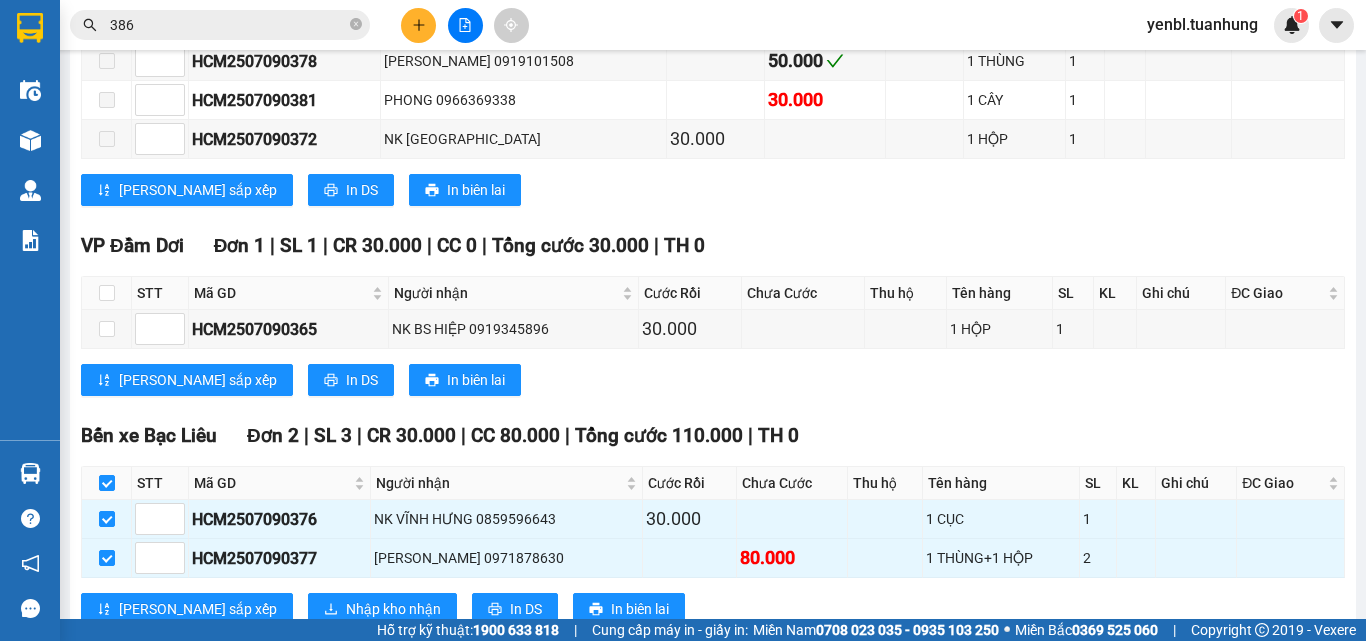 scroll, scrollTop: 2184, scrollLeft: 0, axis: vertical 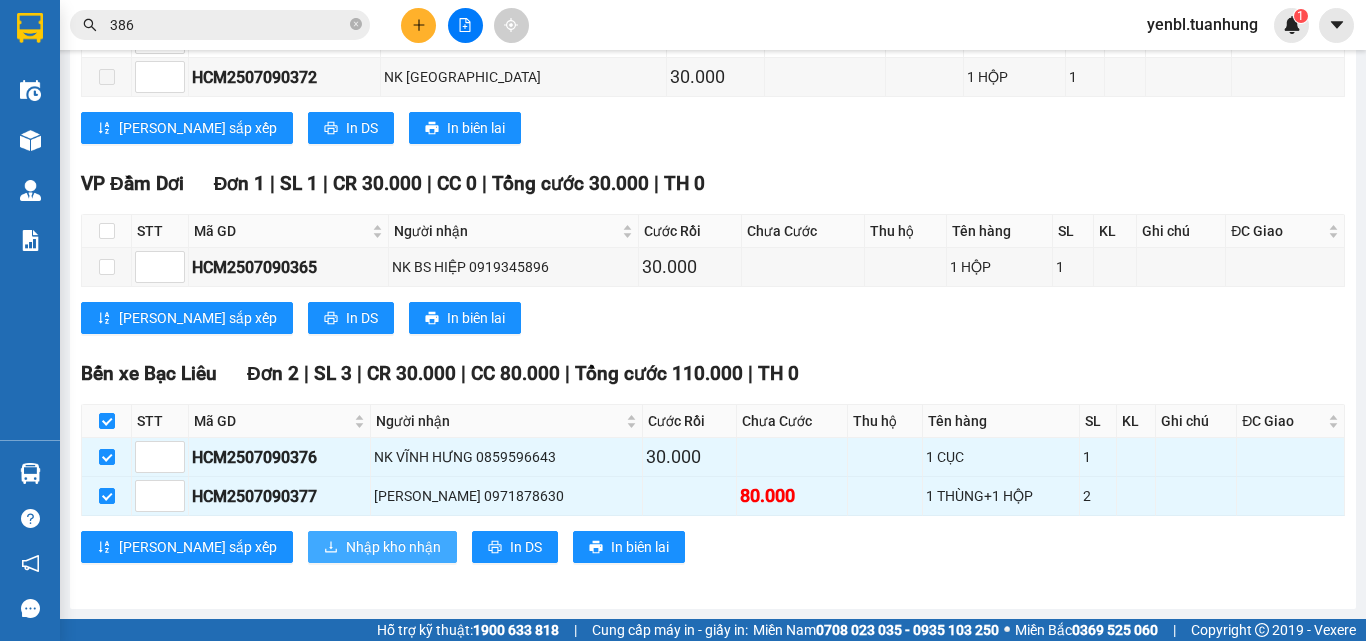 click on "Nhập kho nhận" at bounding box center (393, 547) 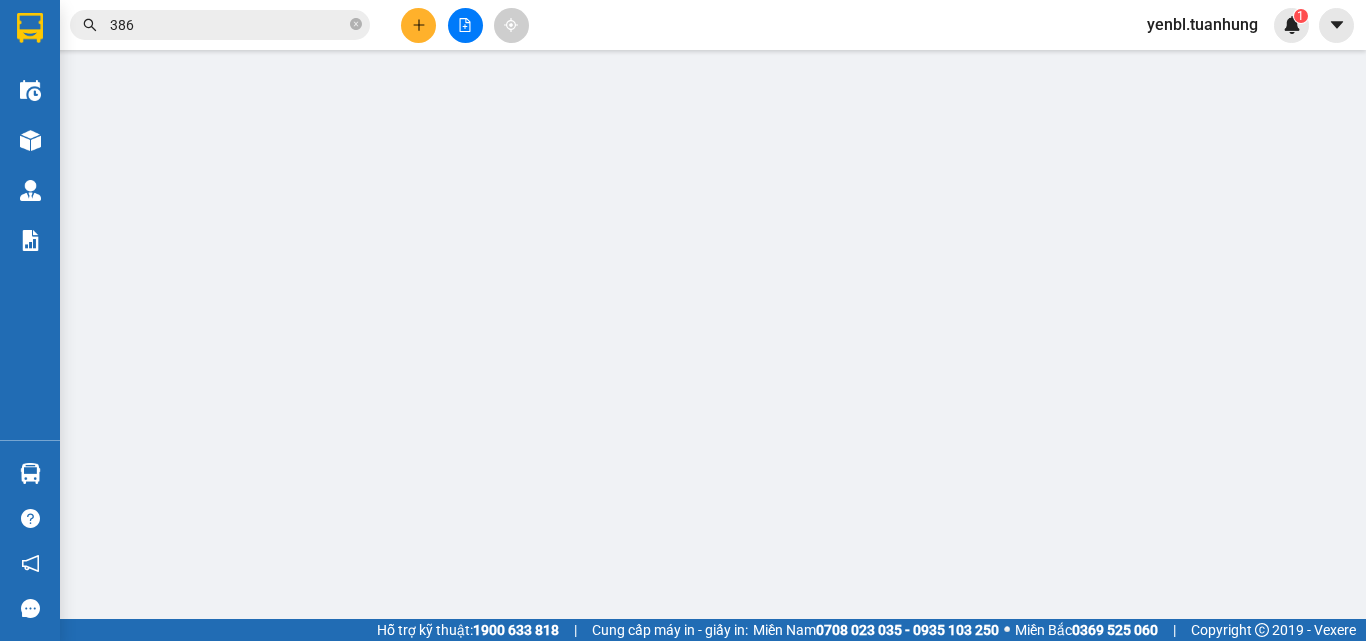 scroll, scrollTop: 0, scrollLeft: 0, axis: both 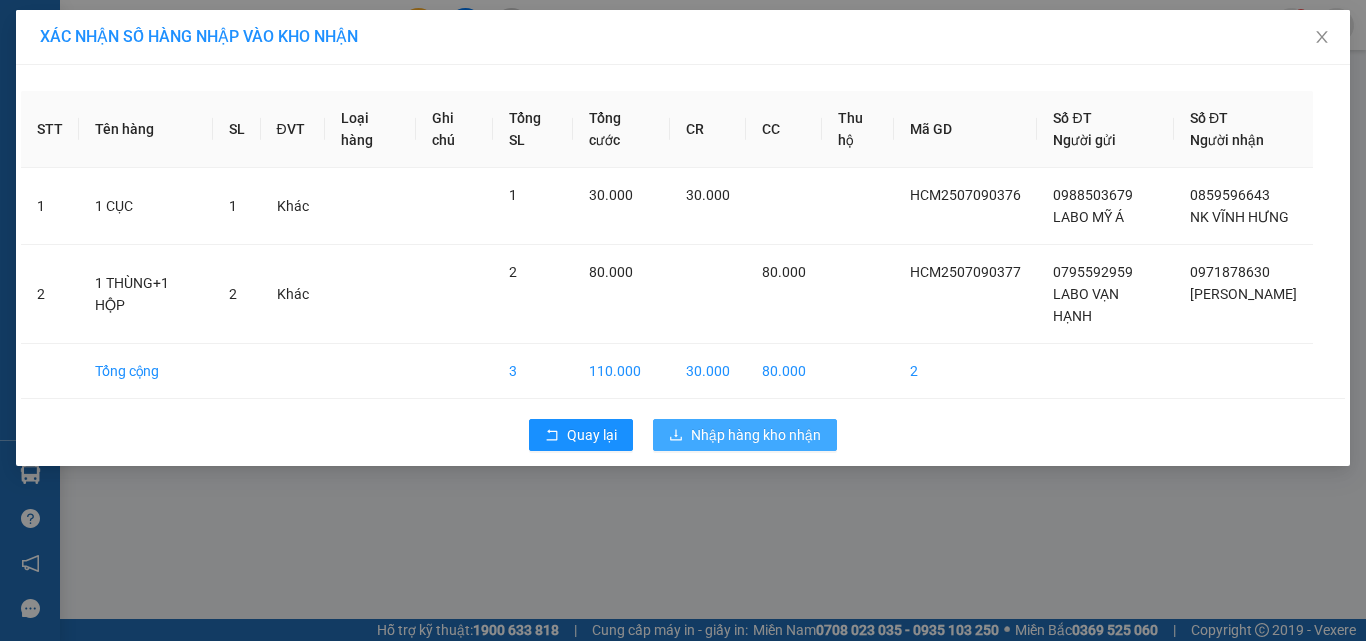 click on "Nhập hàng kho nhận" at bounding box center (745, 435) 